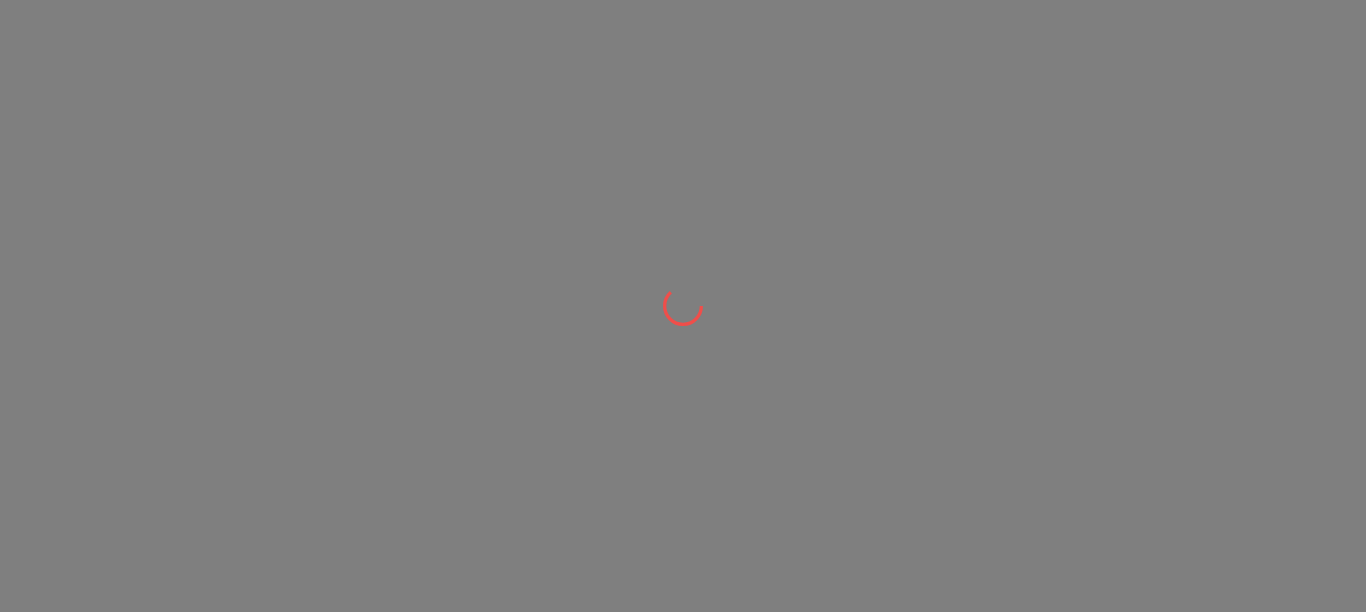 scroll, scrollTop: 0, scrollLeft: 0, axis: both 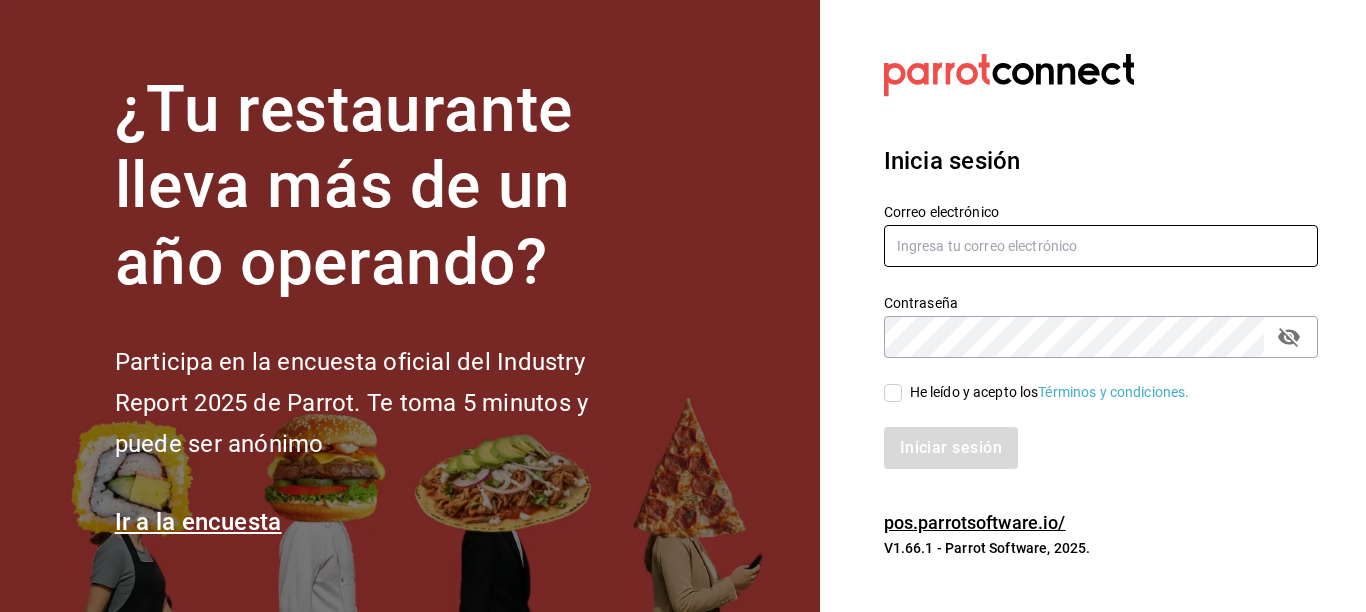 click at bounding box center [1101, 246] 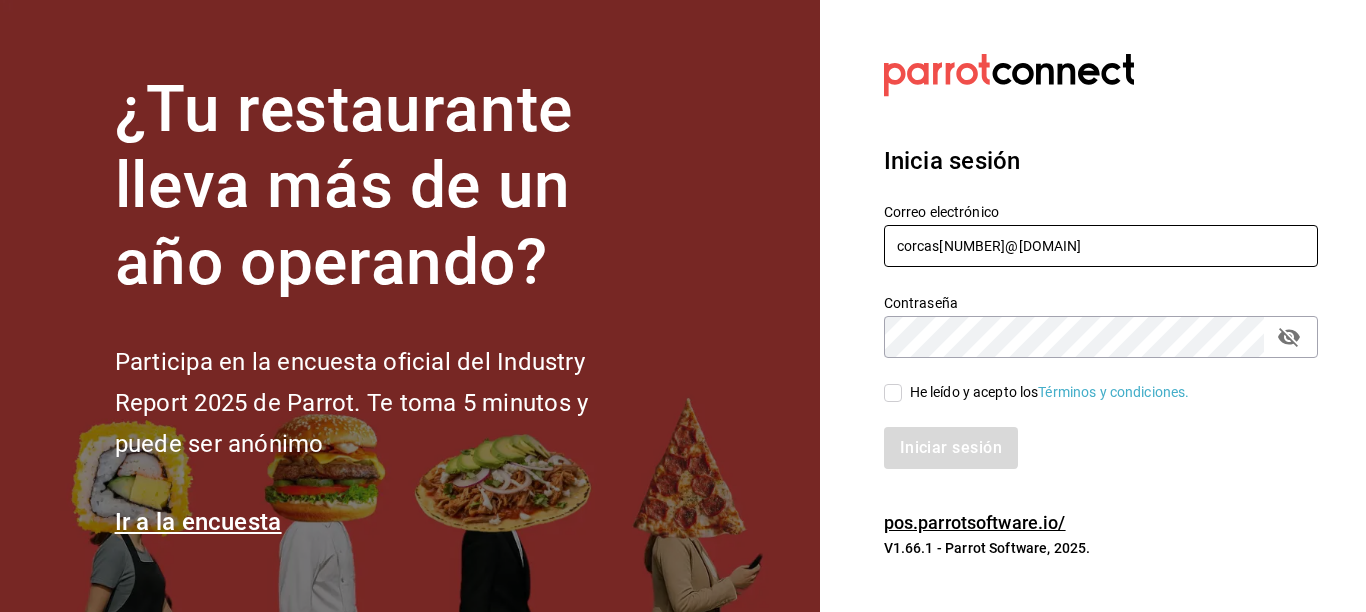 type on "corcas[NUMBER]@[DOMAIN]" 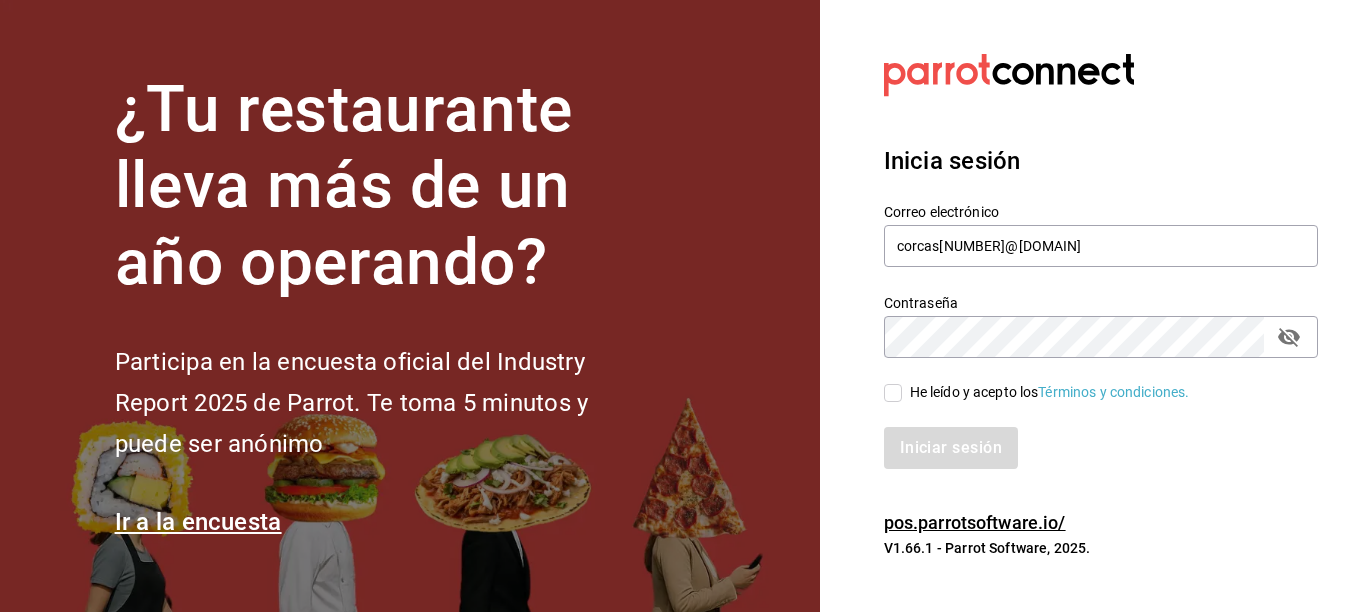 click on "He leído y acepto los  Términos y condiciones." at bounding box center (893, 393) 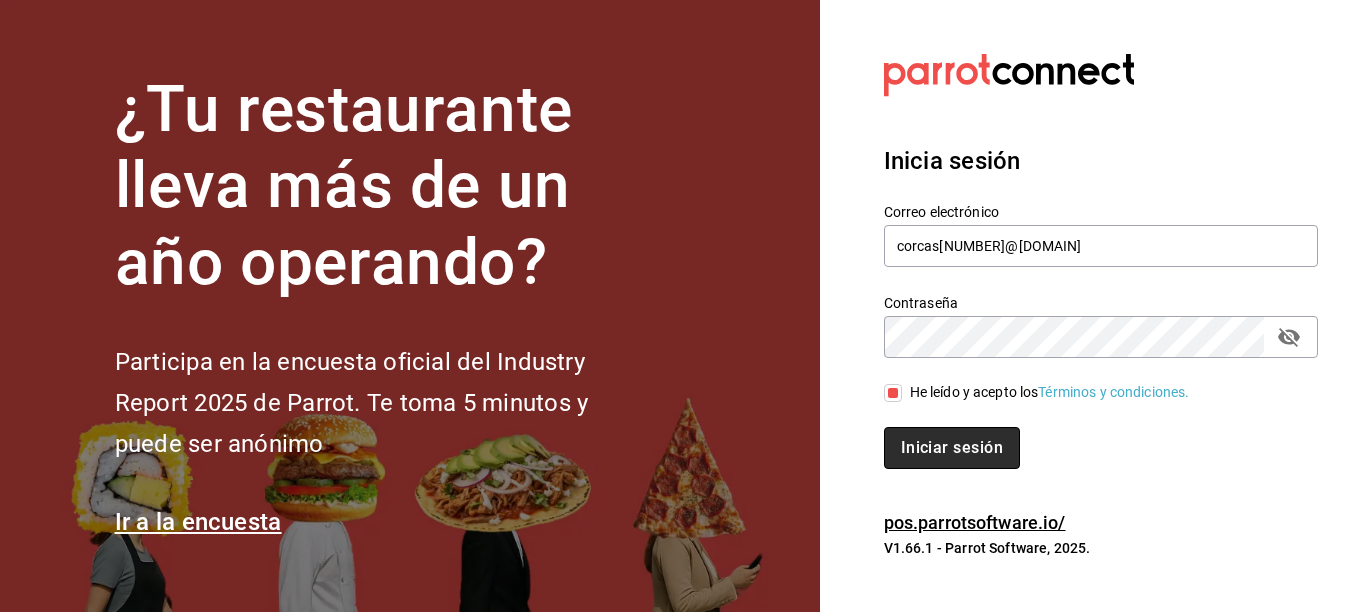 click on "Iniciar sesión" at bounding box center [952, 448] 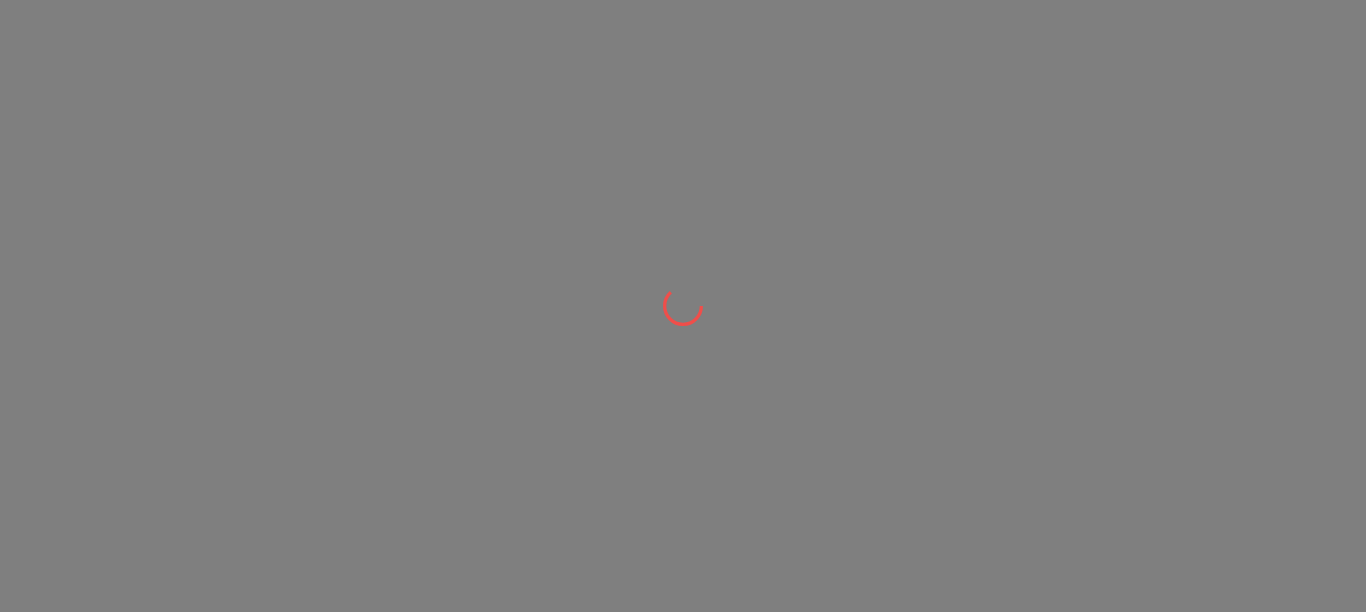 scroll, scrollTop: 0, scrollLeft: 0, axis: both 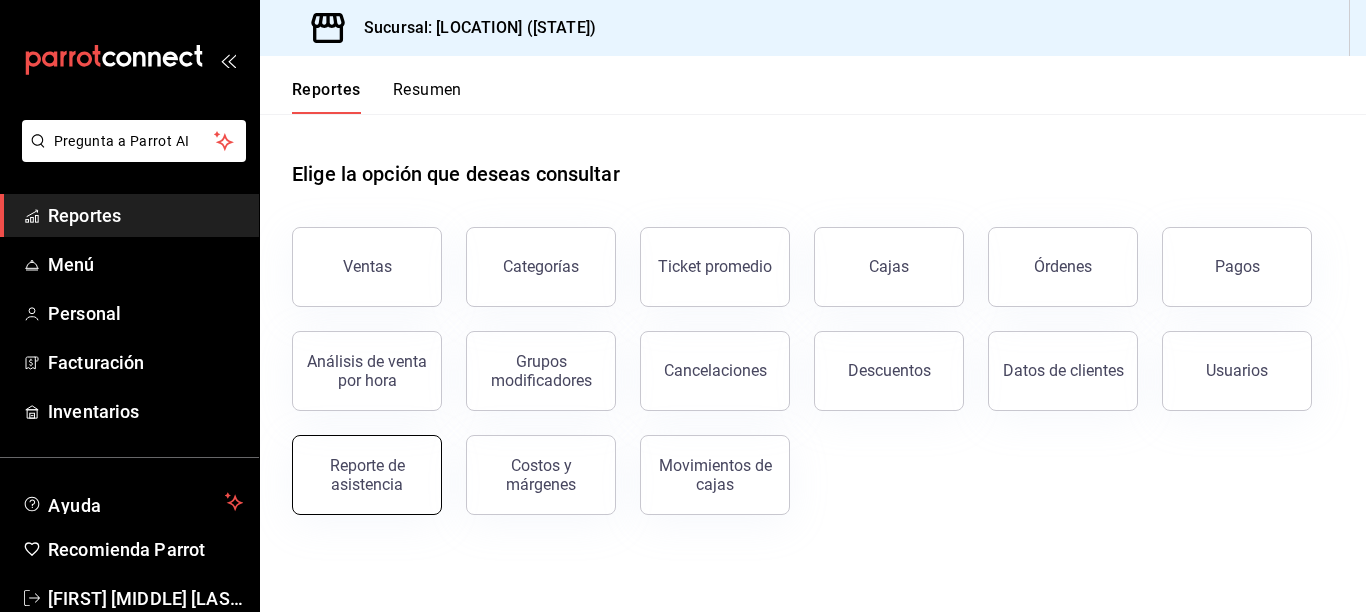 click on "Reporte de asistencia" at bounding box center [367, 475] 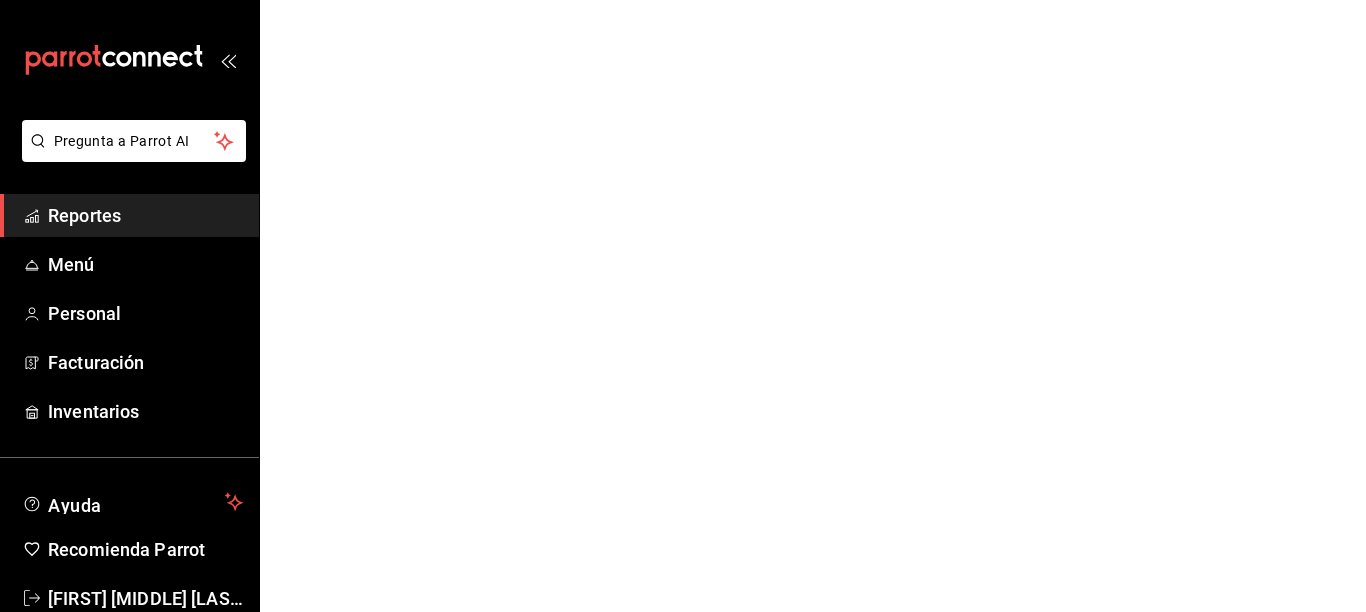 click on "Pregunta a Parrot AI Reportes   Menú   Personal   Facturación   Inventarios   Ayuda Recomienda Parrot   [FIRST] [MIDDLE] [LAST]   Sugerir nueva función   Pregunta a Parrot AI Reportes   Menú   Personal   Facturación   Inventarios   Ayuda Recomienda Parrot   [FIRST] [MIDDLE] [LAST]   Sugerir nueva función   Visitar centro de ayuda ([PHONE]) [EMAIL] Visitar centro de ayuda ([PHONE]) [EMAIL]" at bounding box center (683, 0) 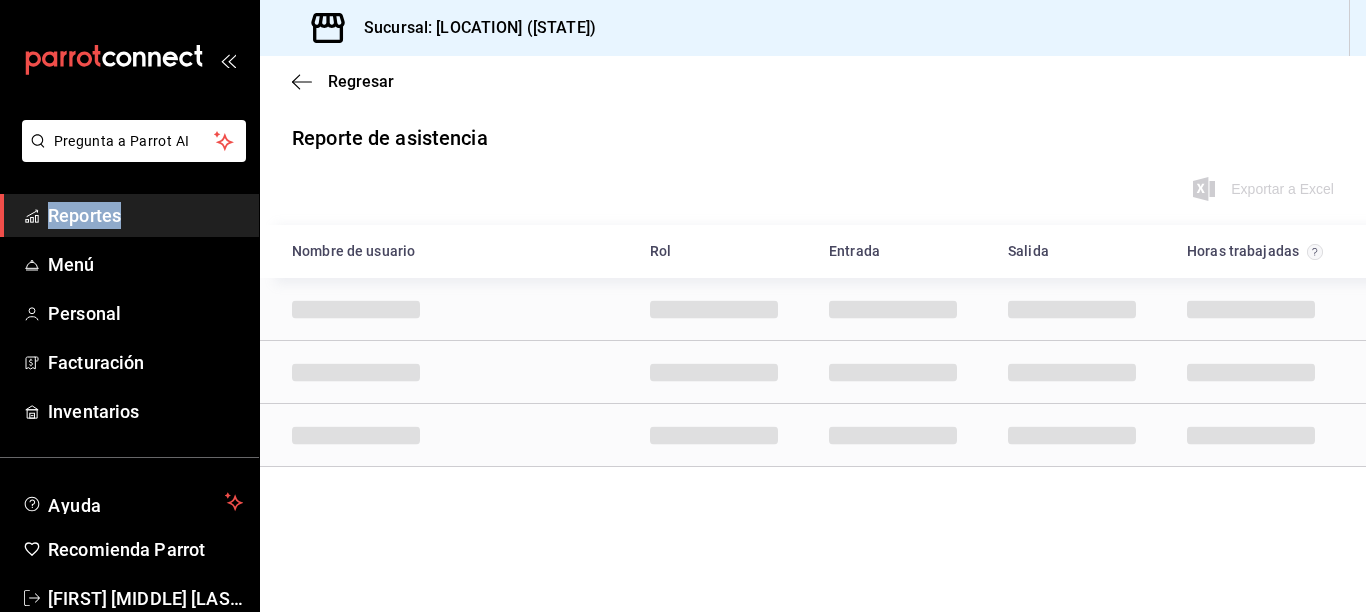 click at bounding box center (813, 435) 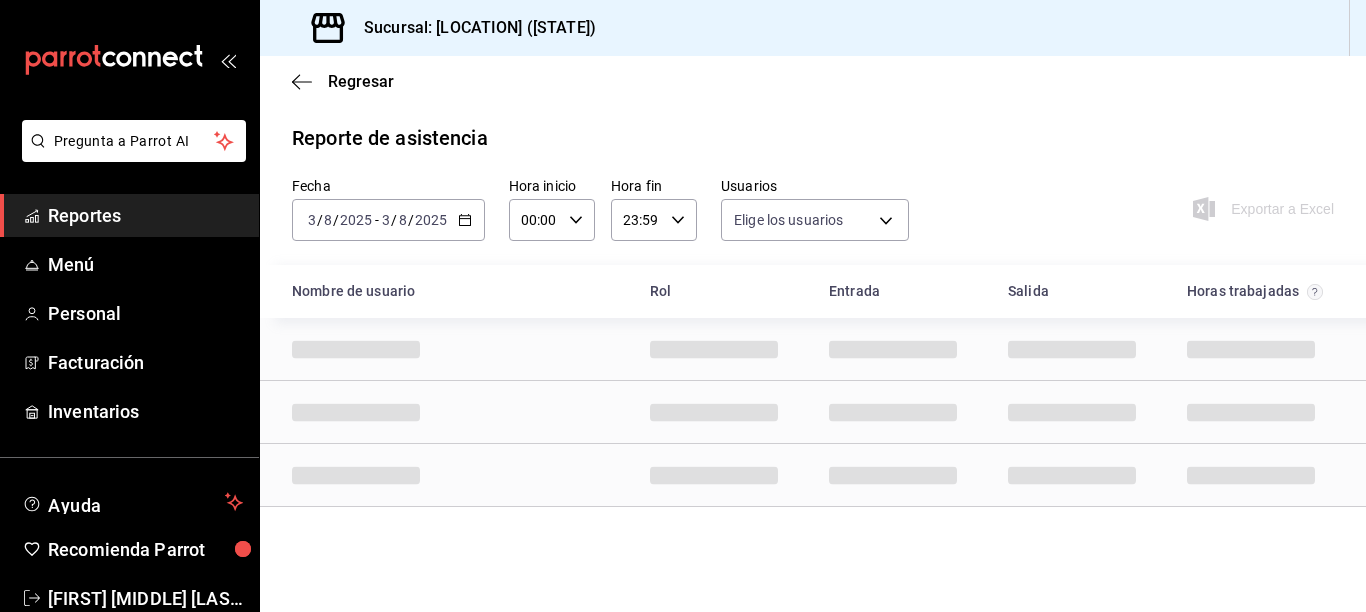 click 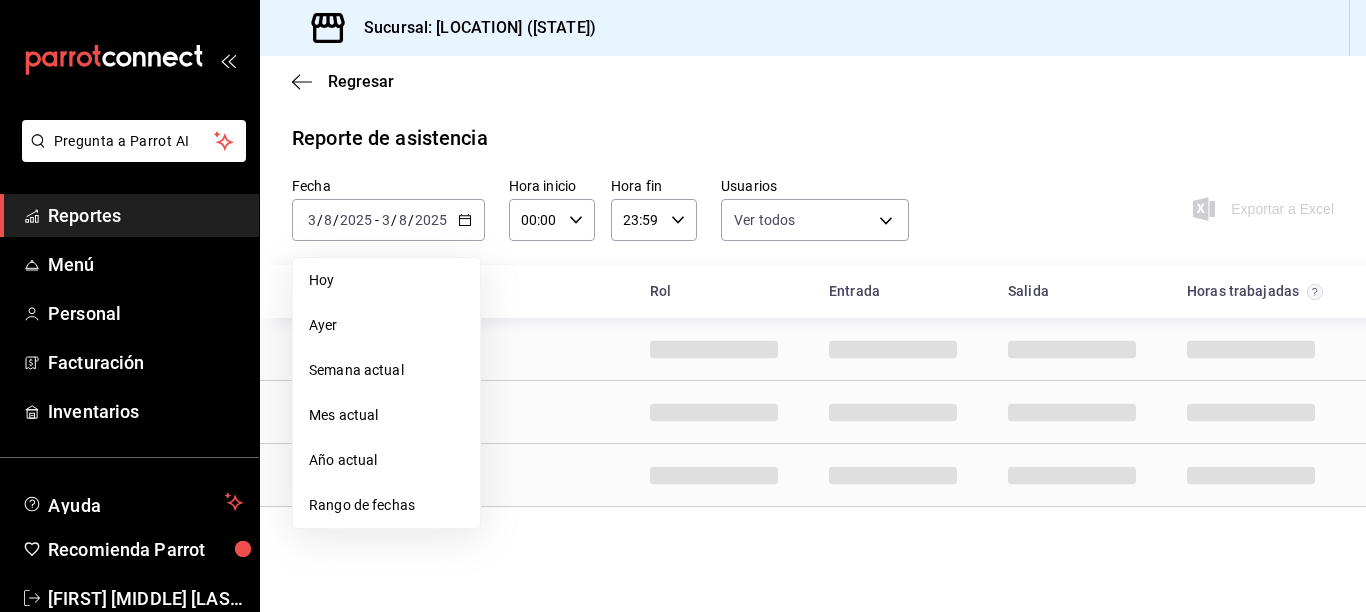 type on "[UUID], [UUID], [UUID], [UUID], [UUID], [UUID], [UUID], [UUID], [UUID], [UUID], [UUID], [UUID], [UUID], [UUID], [UUID], [UUID], [UUID], [UUID], [UUID], [UUID], [UUID], [UUID], [UUID], [UUID], [UUID], [UUID], [UUID], [UUID]" 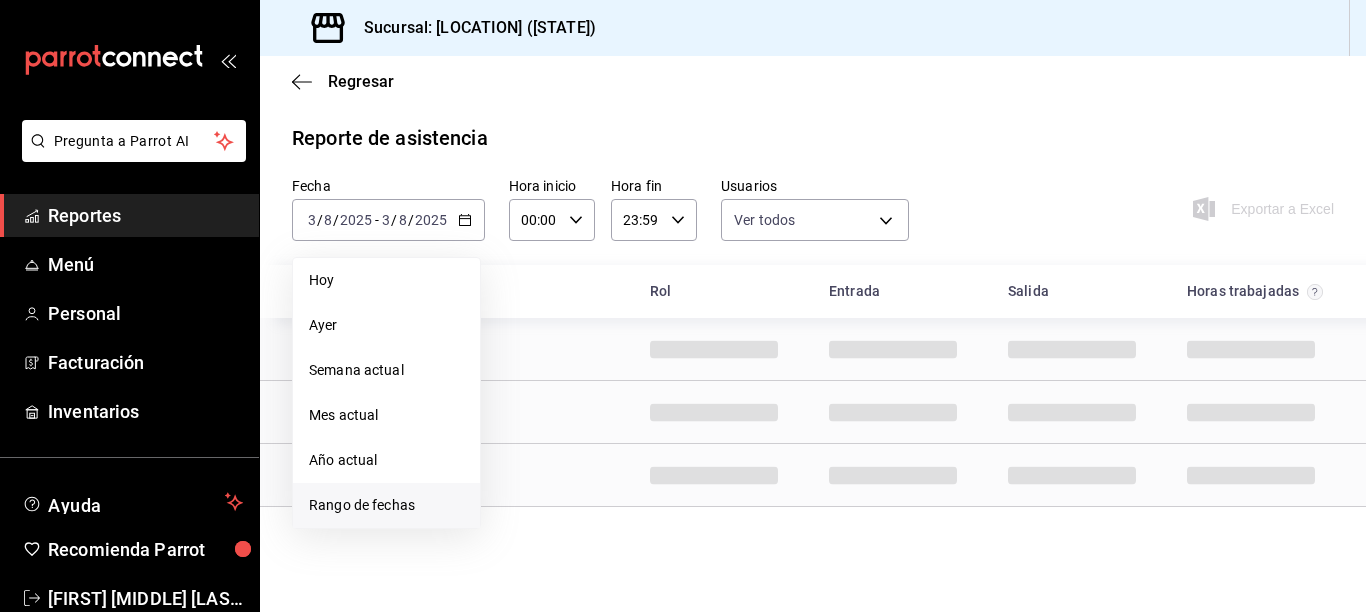click on "Rango de fechas" at bounding box center (386, 505) 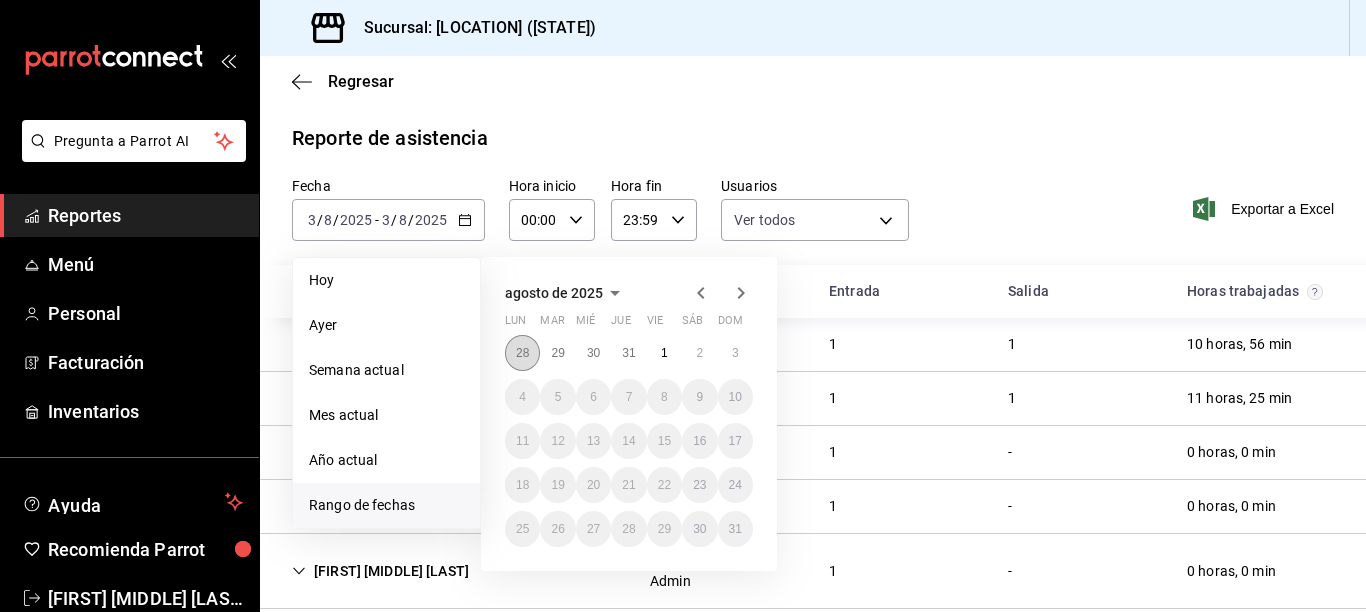 click on "28" at bounding box center (522, 353) 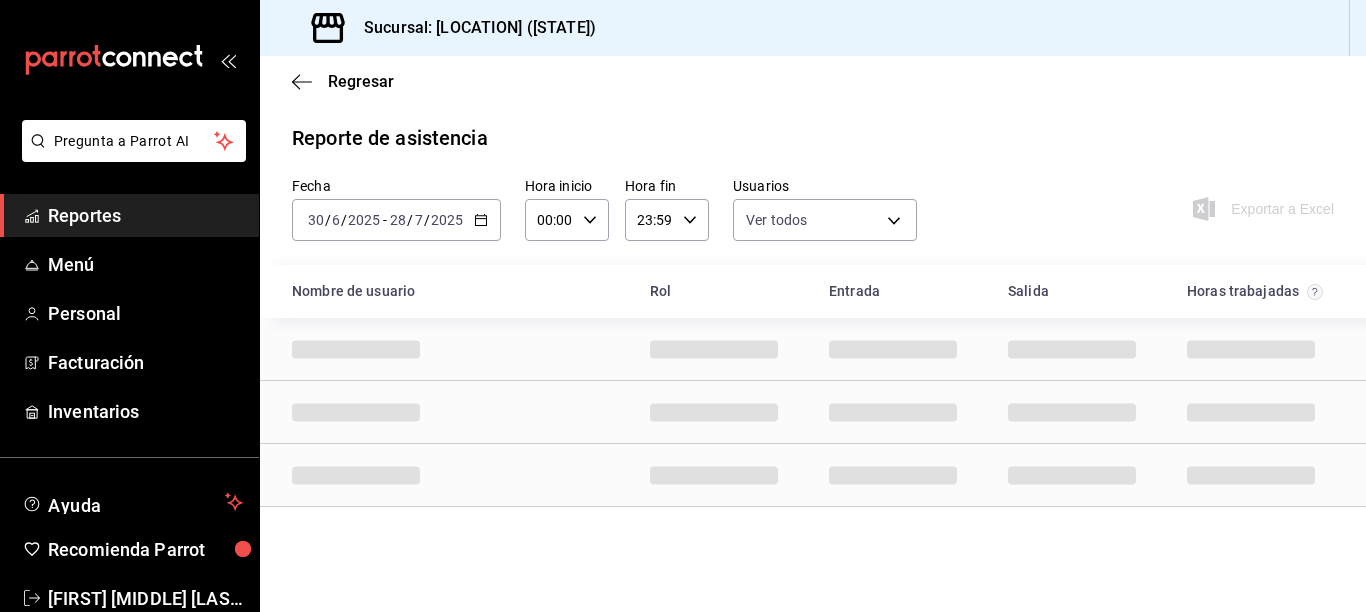 click 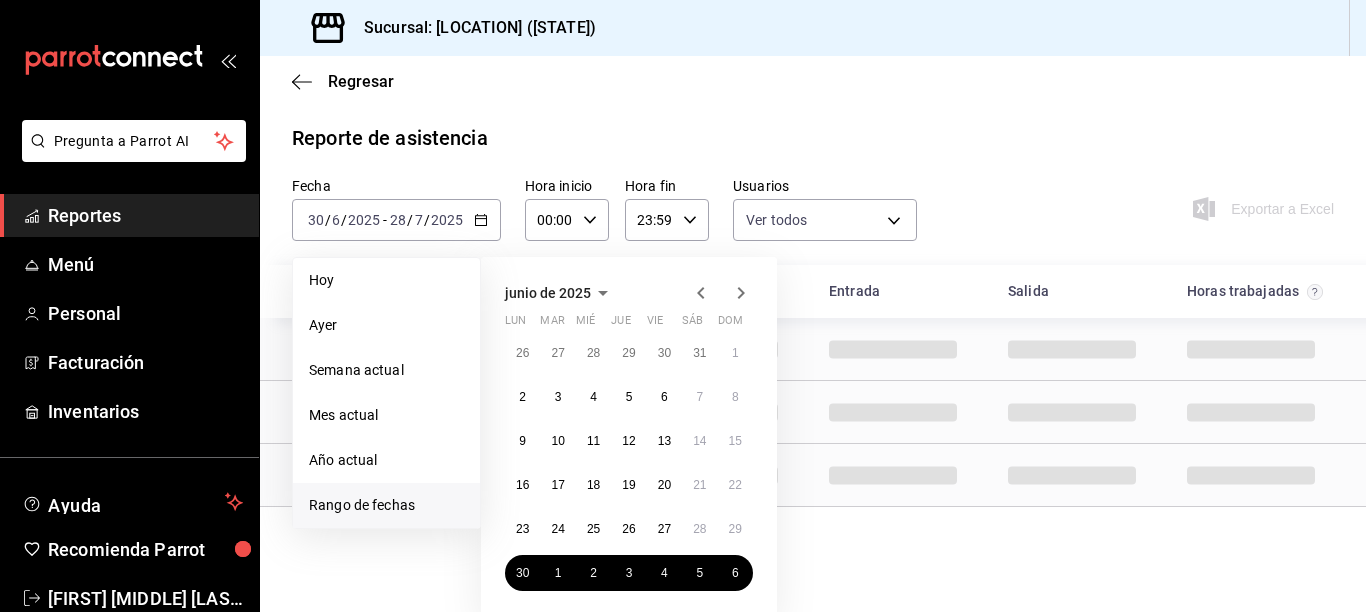 click 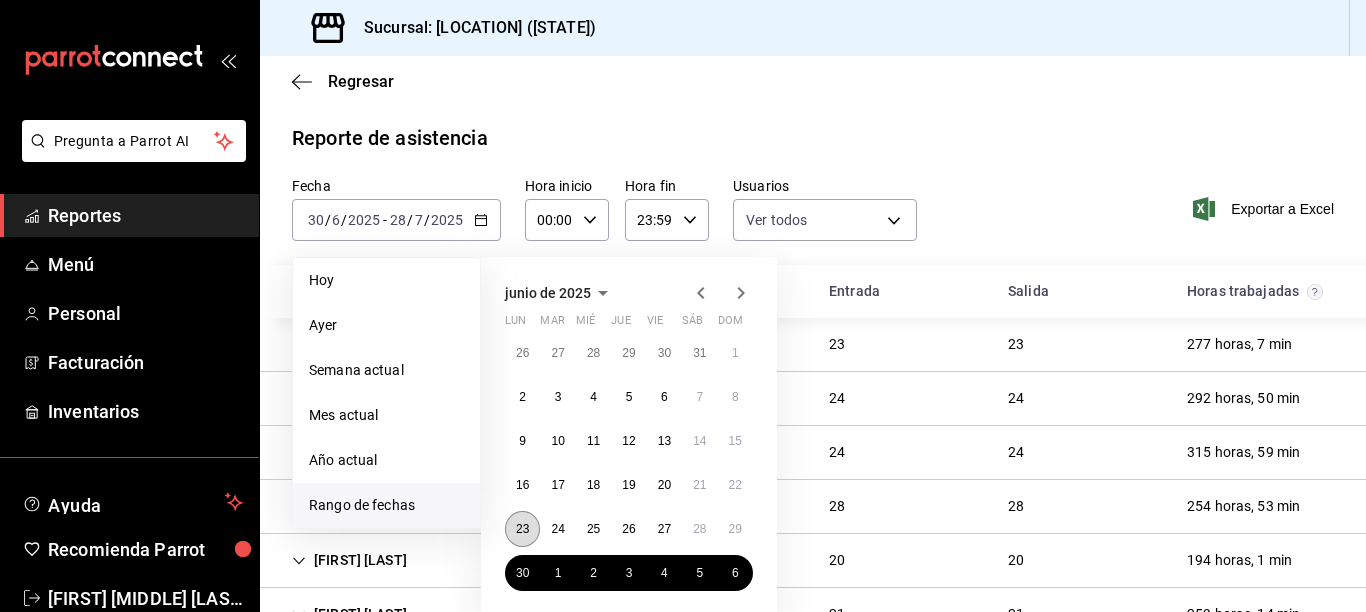 click on "23" at bounding box center (522, 529) 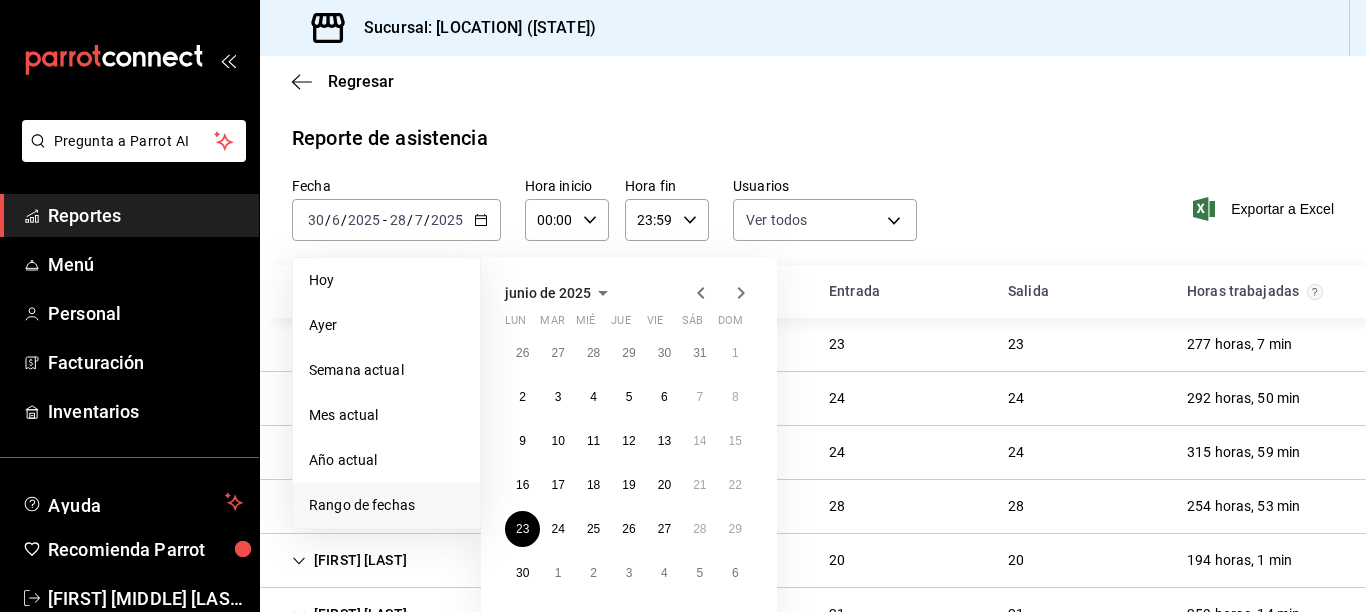 click 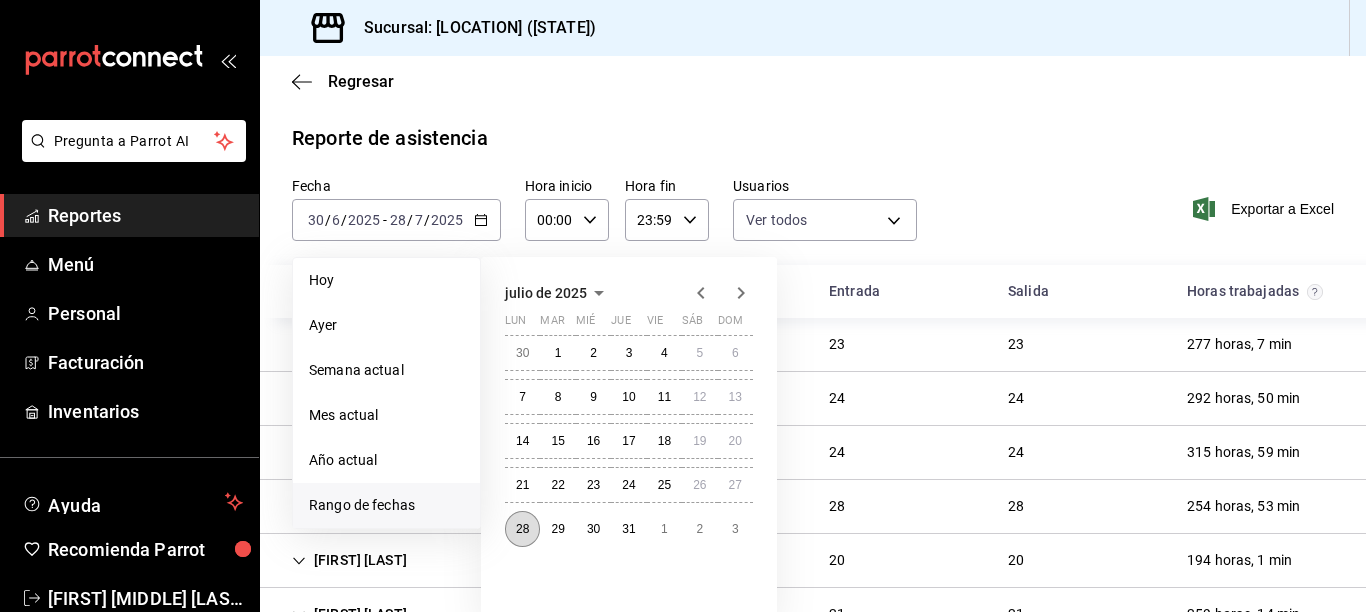 click on "28" at bounding box center (522, 529) 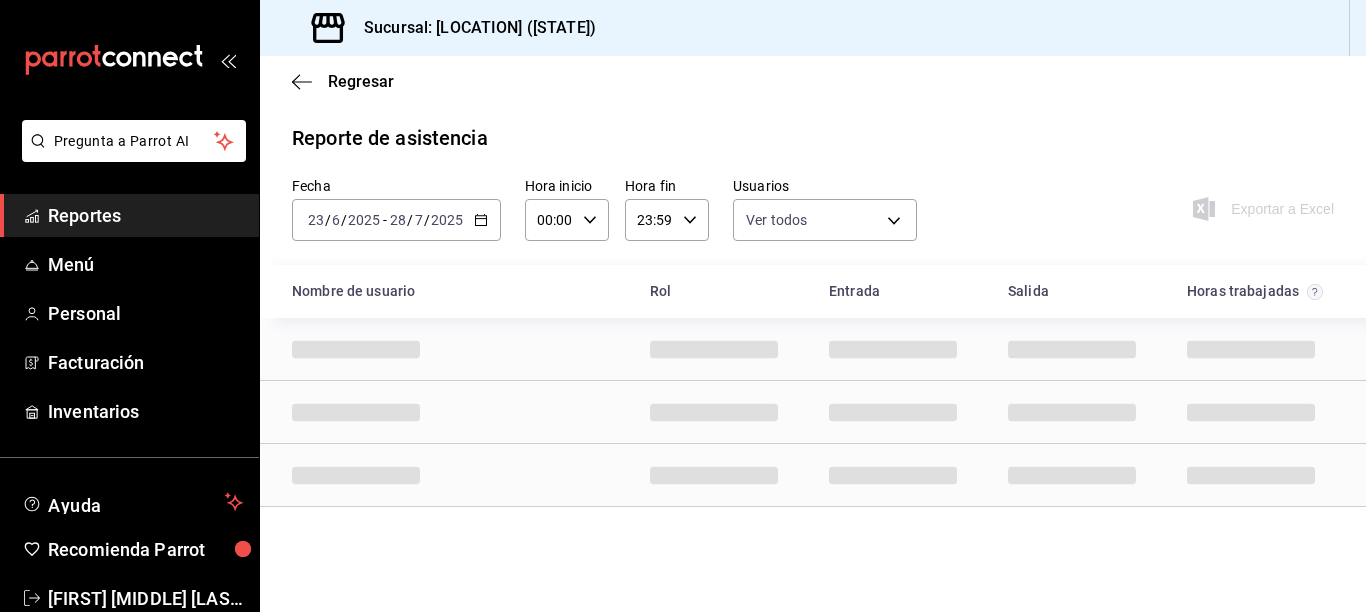 click 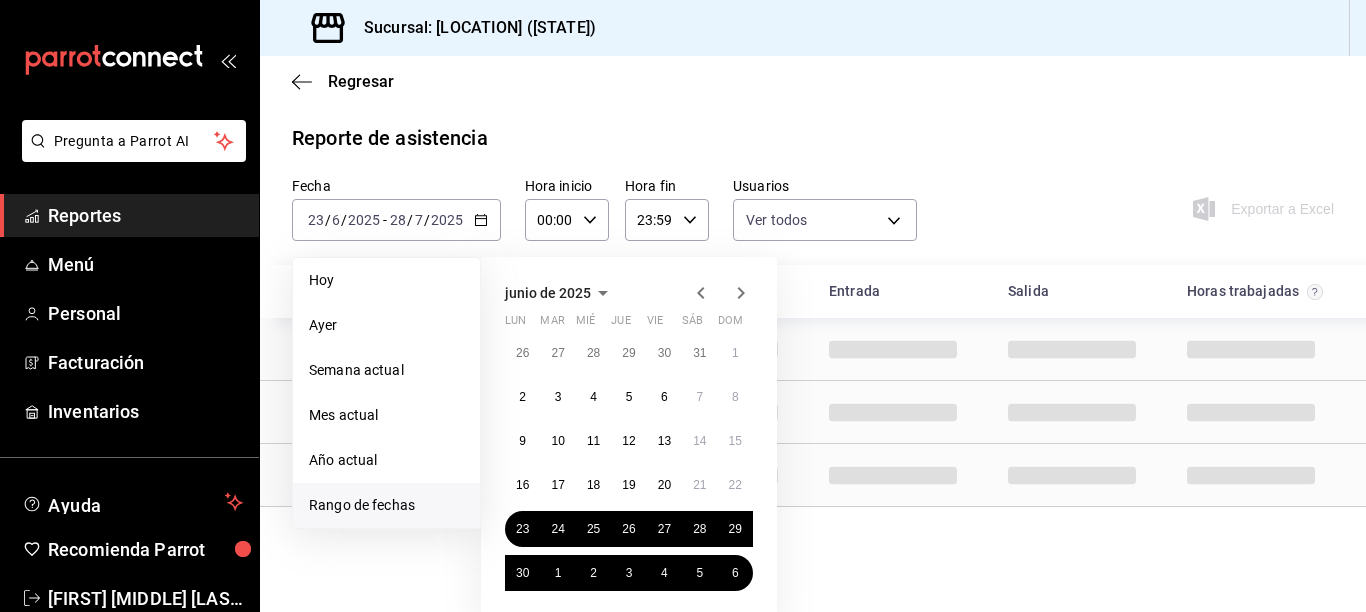 click 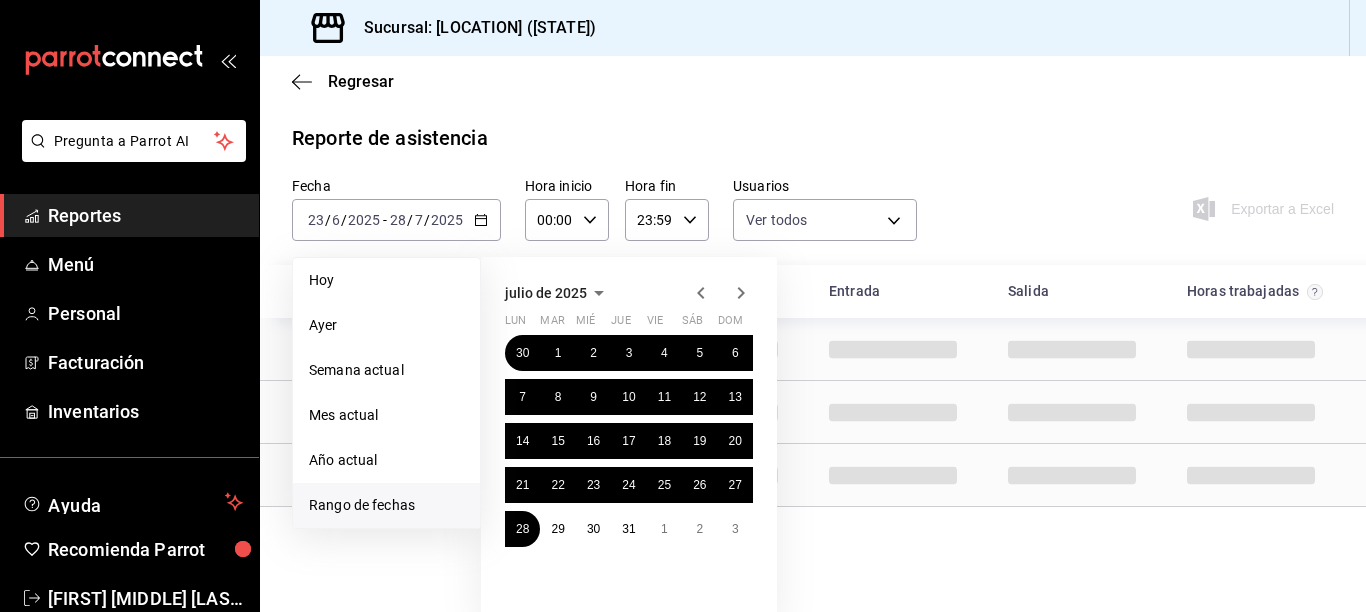click 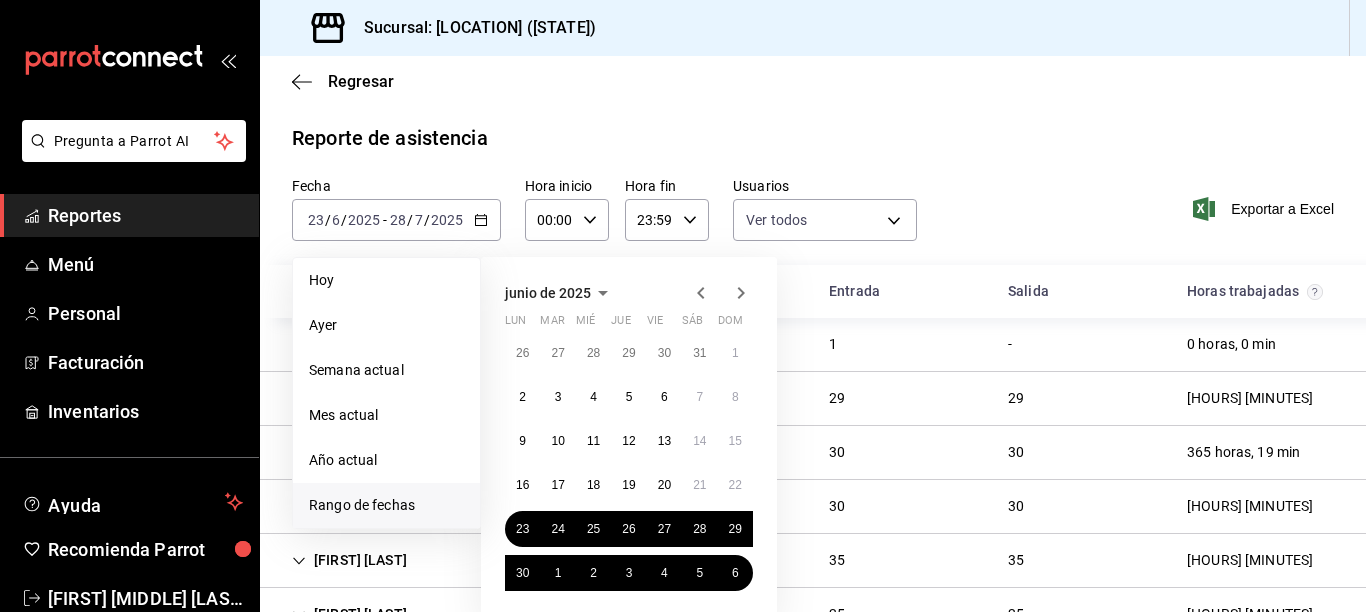 click 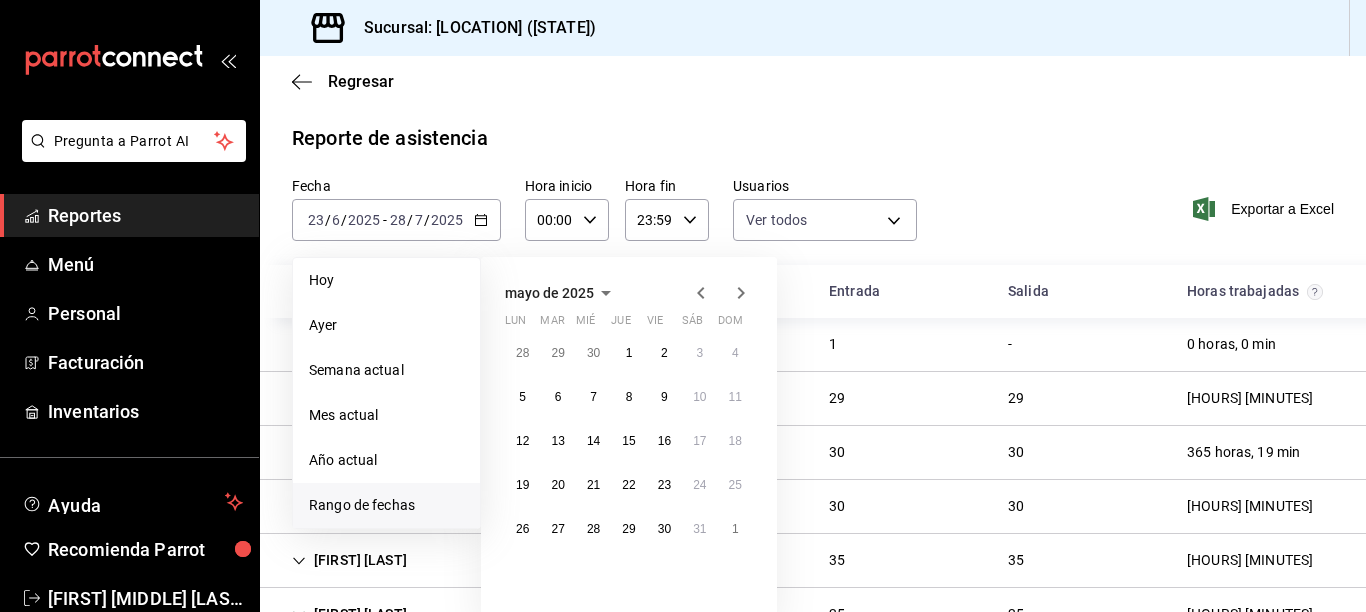 click 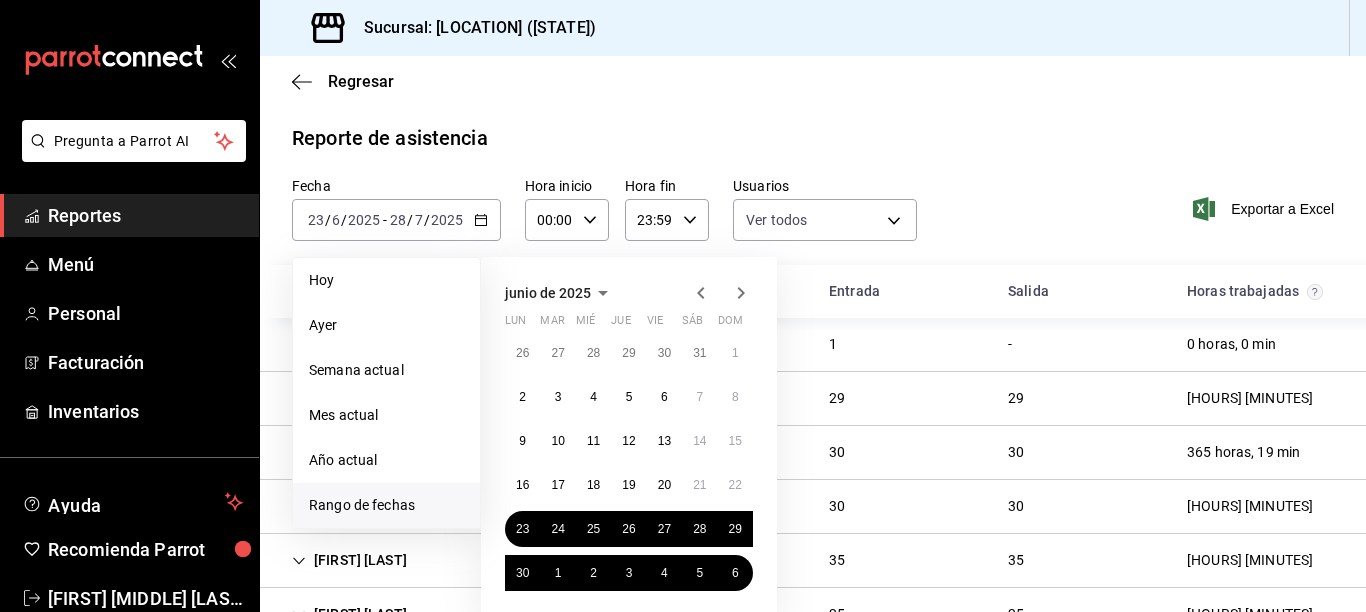click 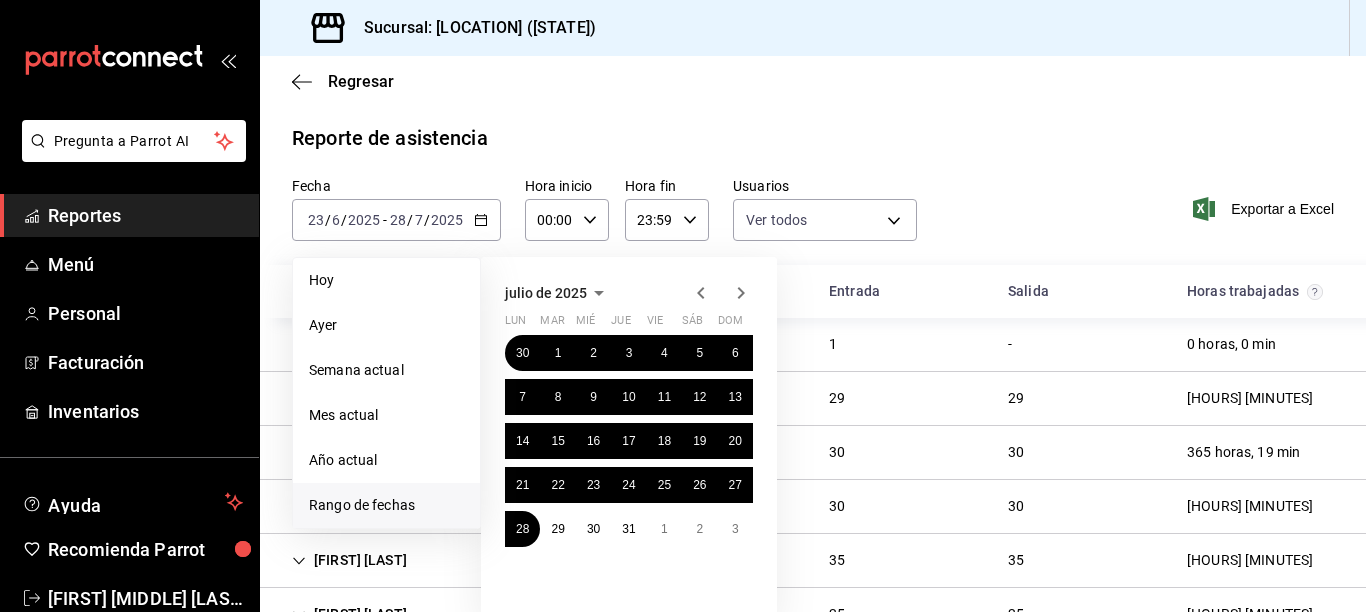 click 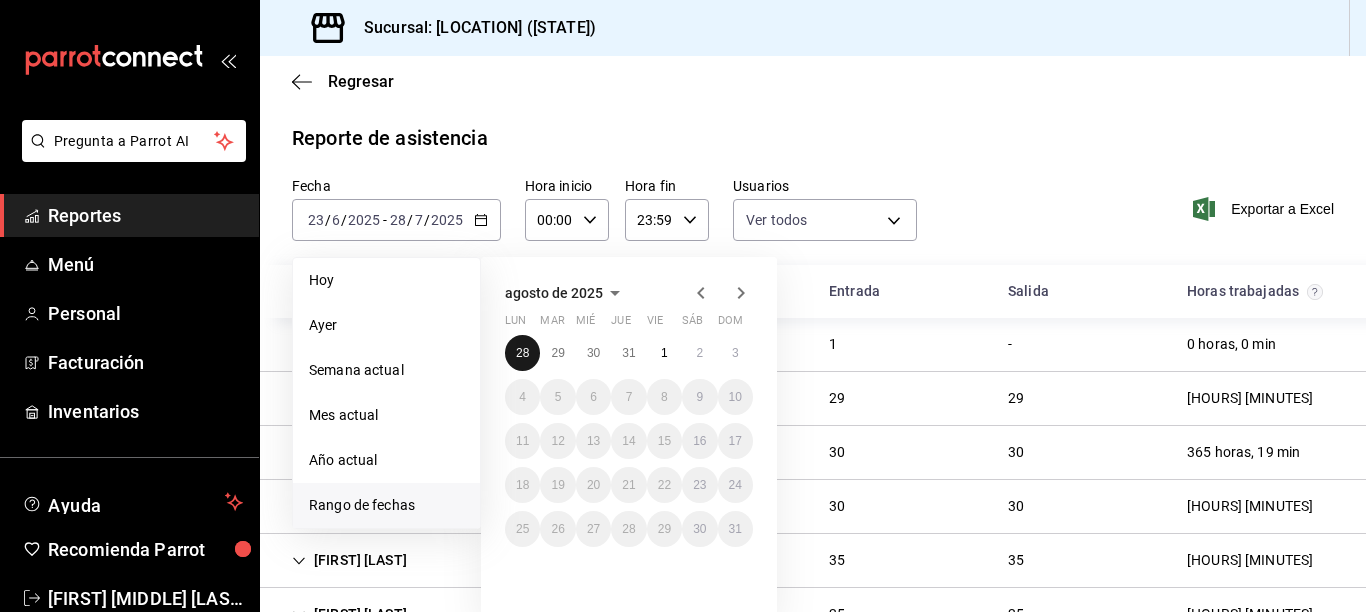 drag, startPoint x: 515, startPoint y: 356, endPoint x: 662, endPoint y: 360, distance: 147.05441 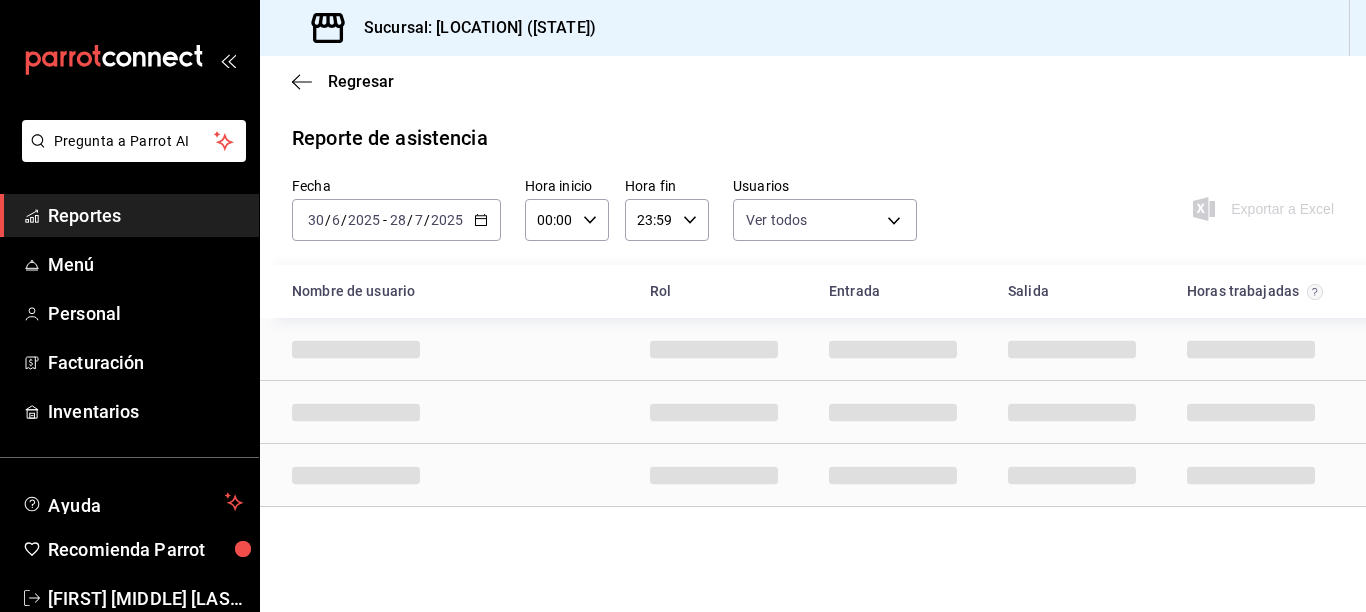 click 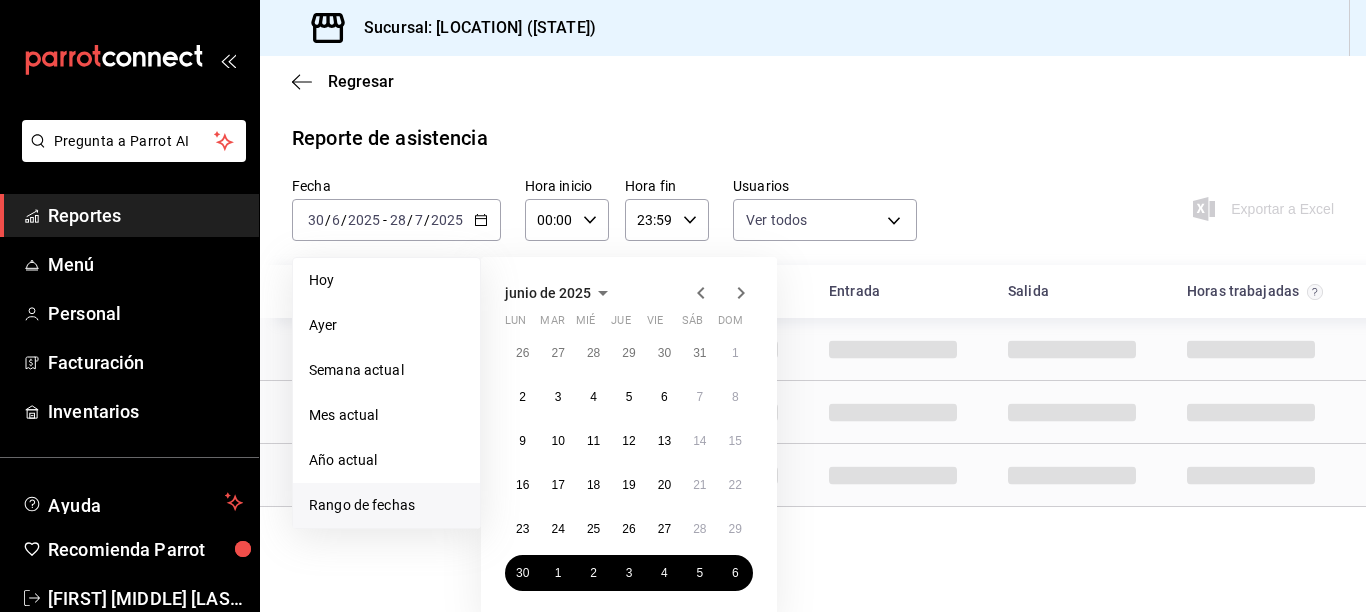 click 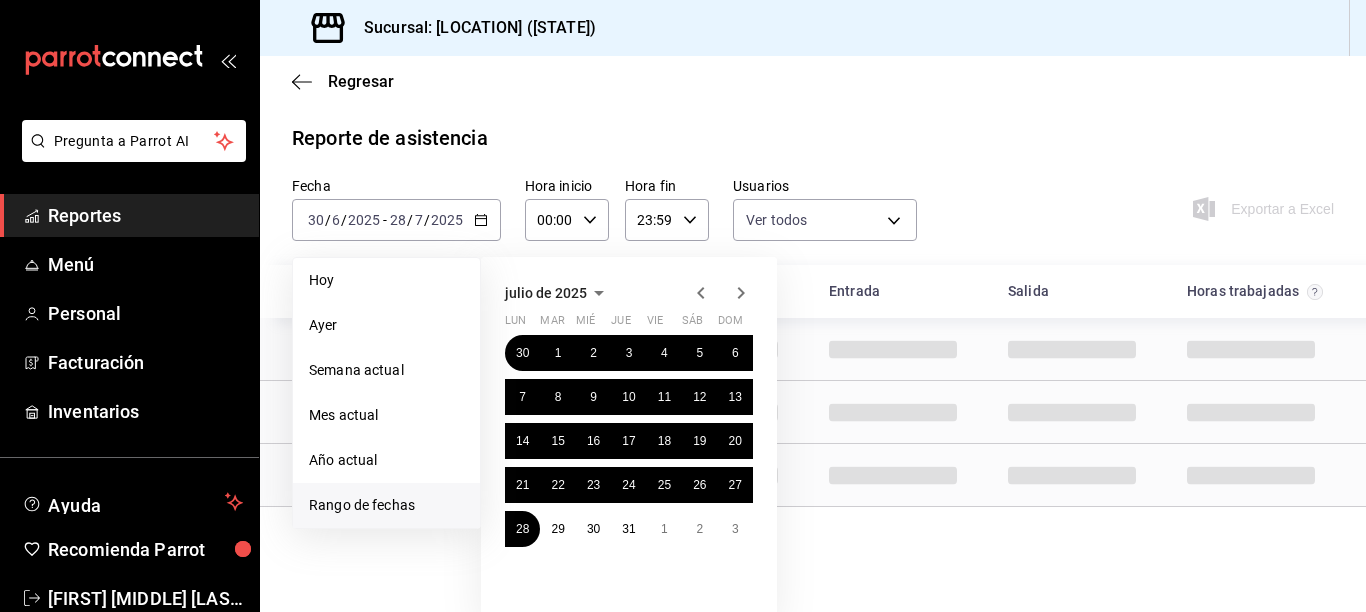 click 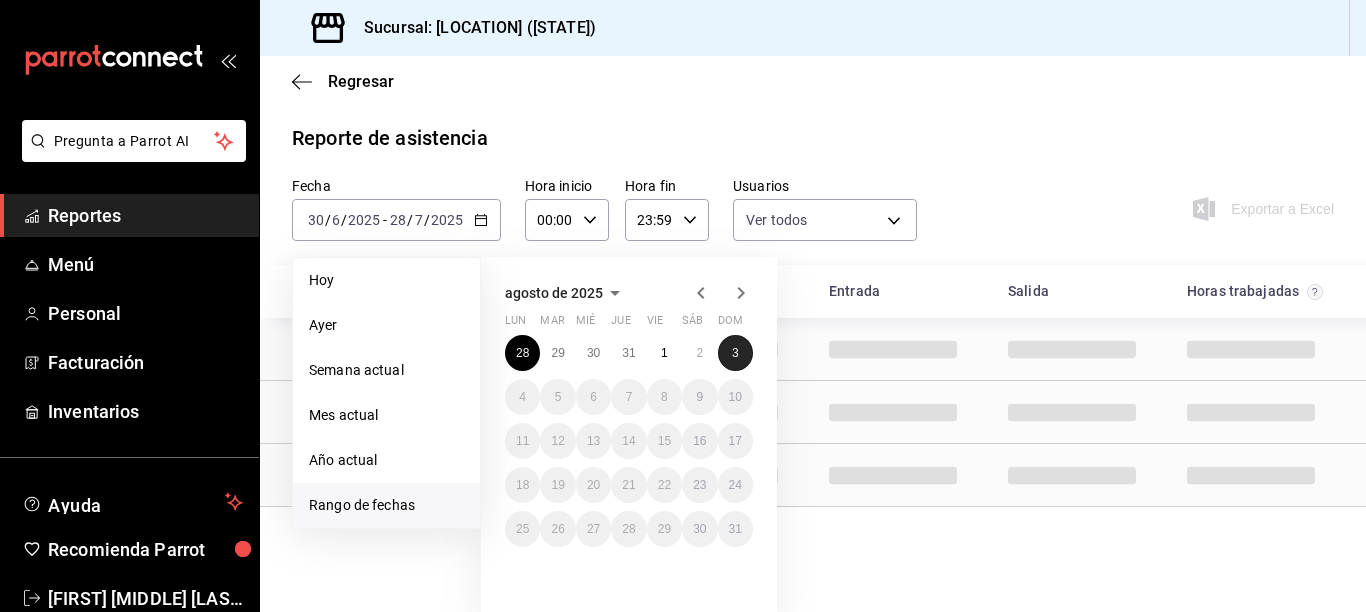 click on "3" at bounding box center (735, 353) 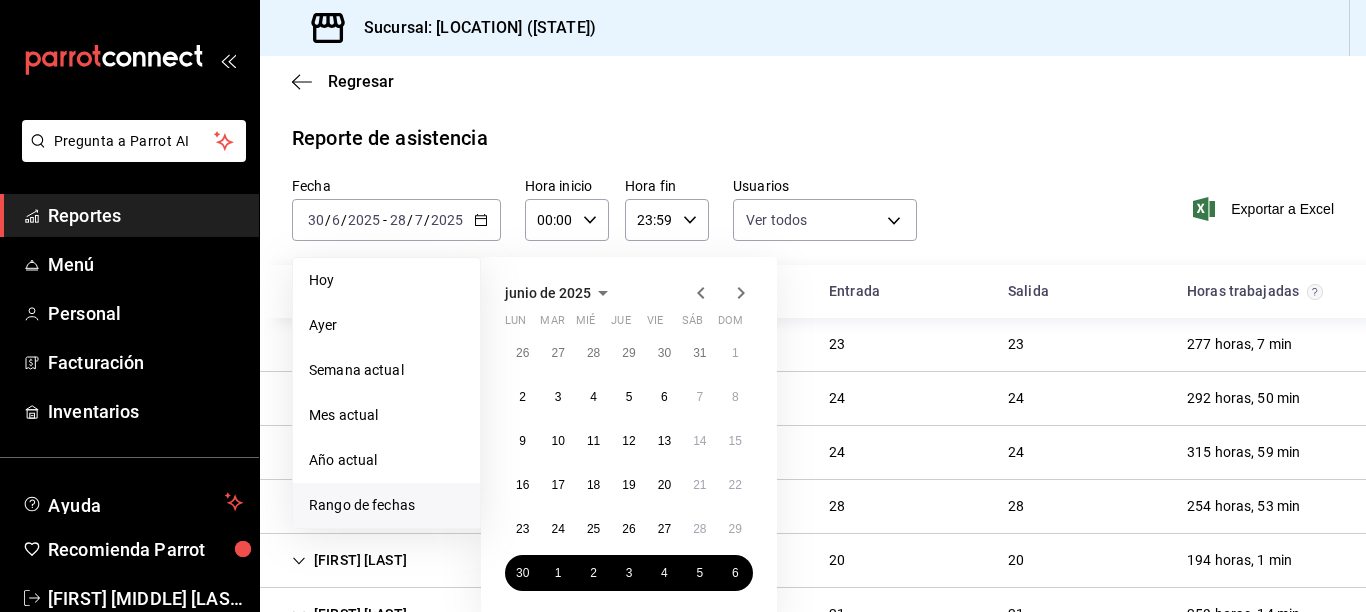 click 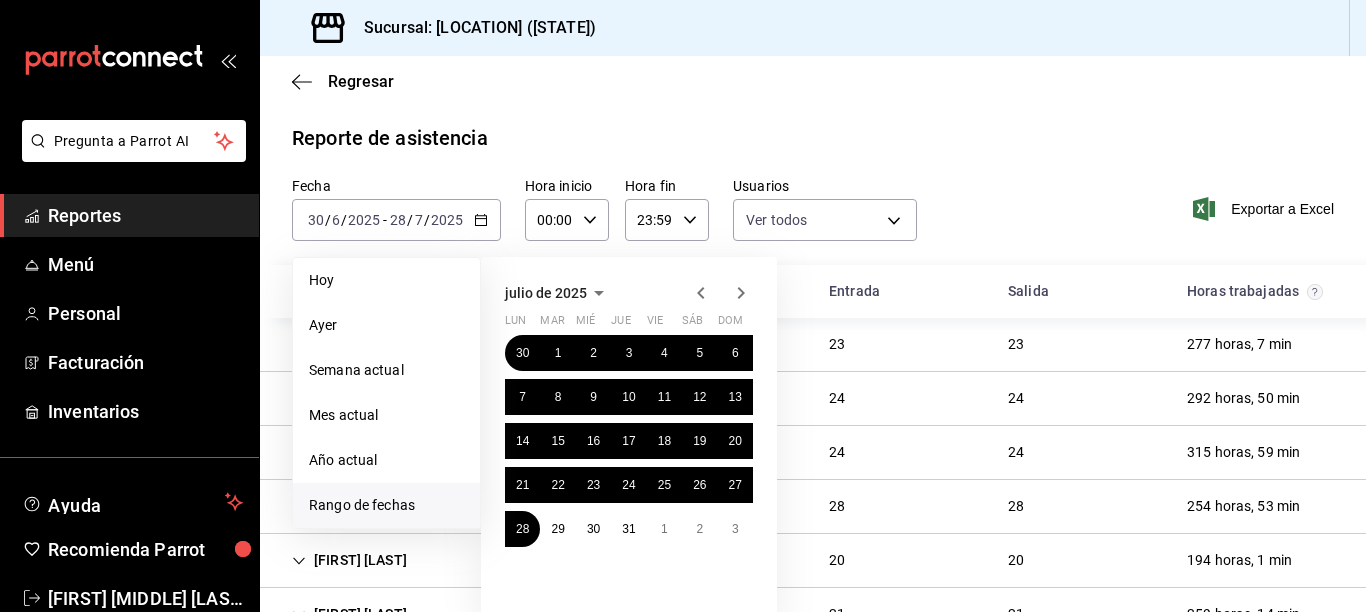 click 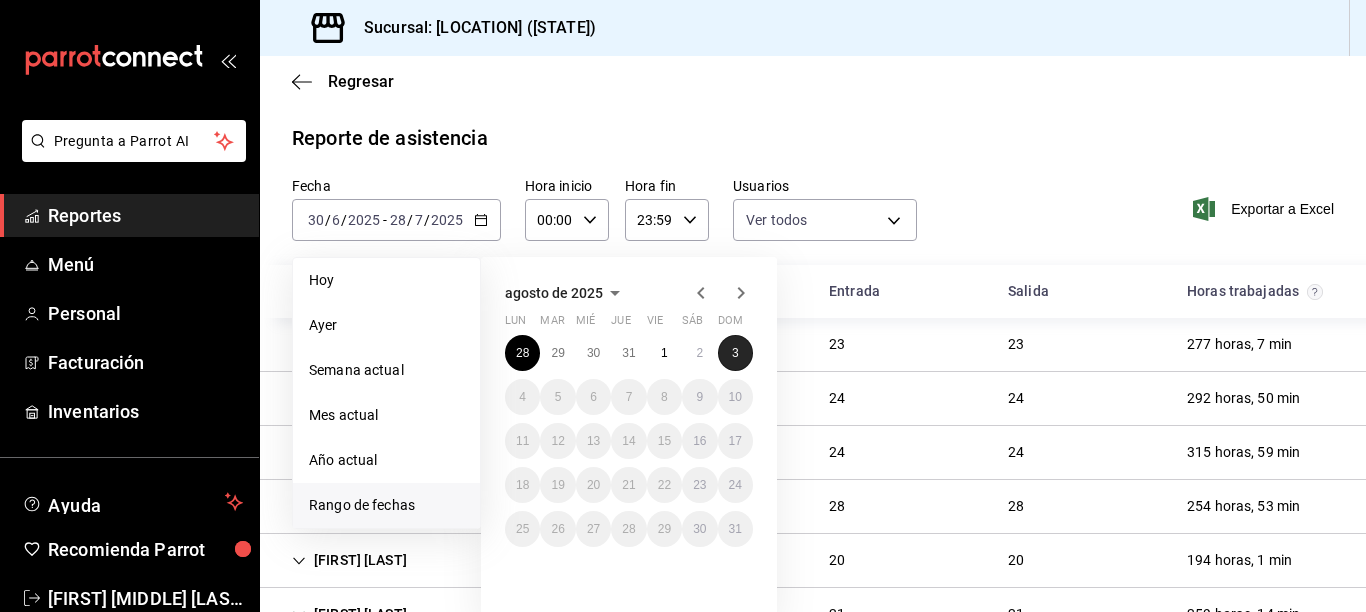 click on "3" at bounding box center (735, 353) 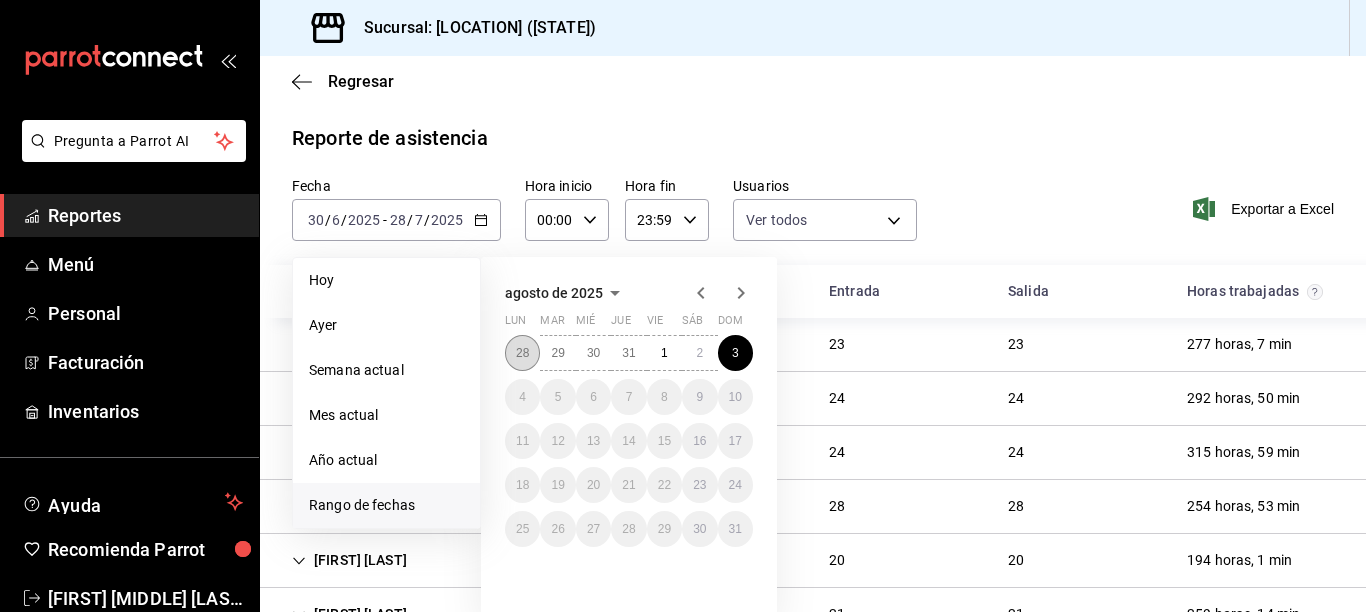 click on "28" at bounding box center [522, 353] 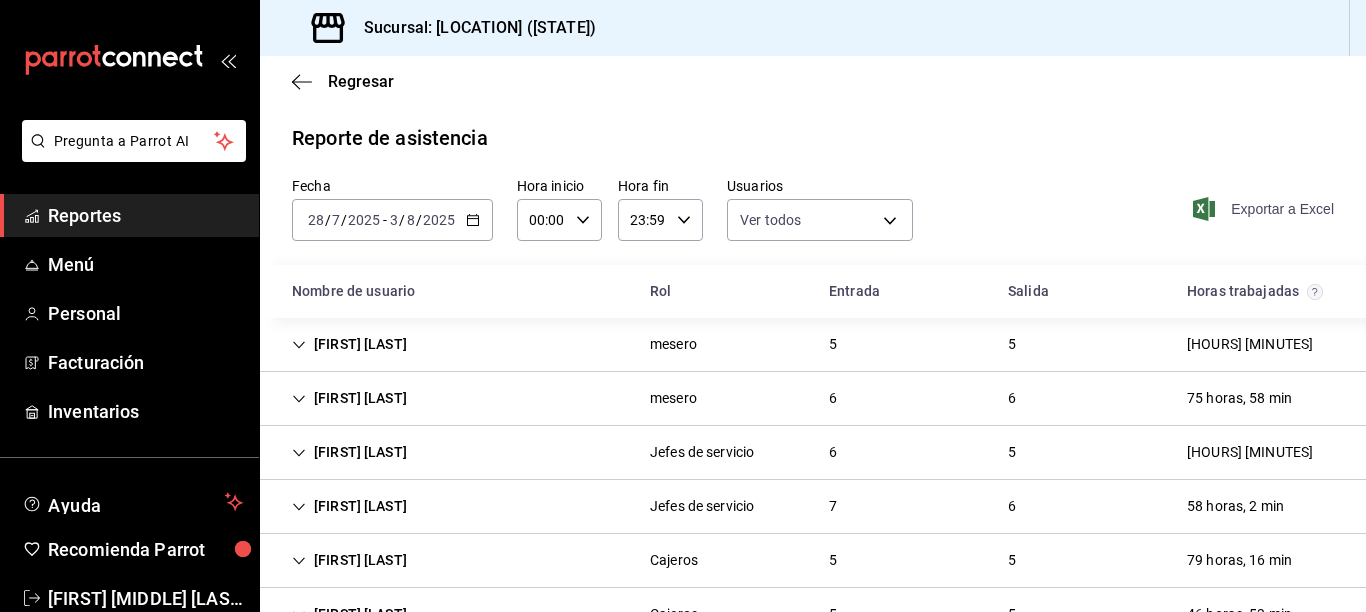 click on "Exportar a Excel" at bounding box center [1265, 209] 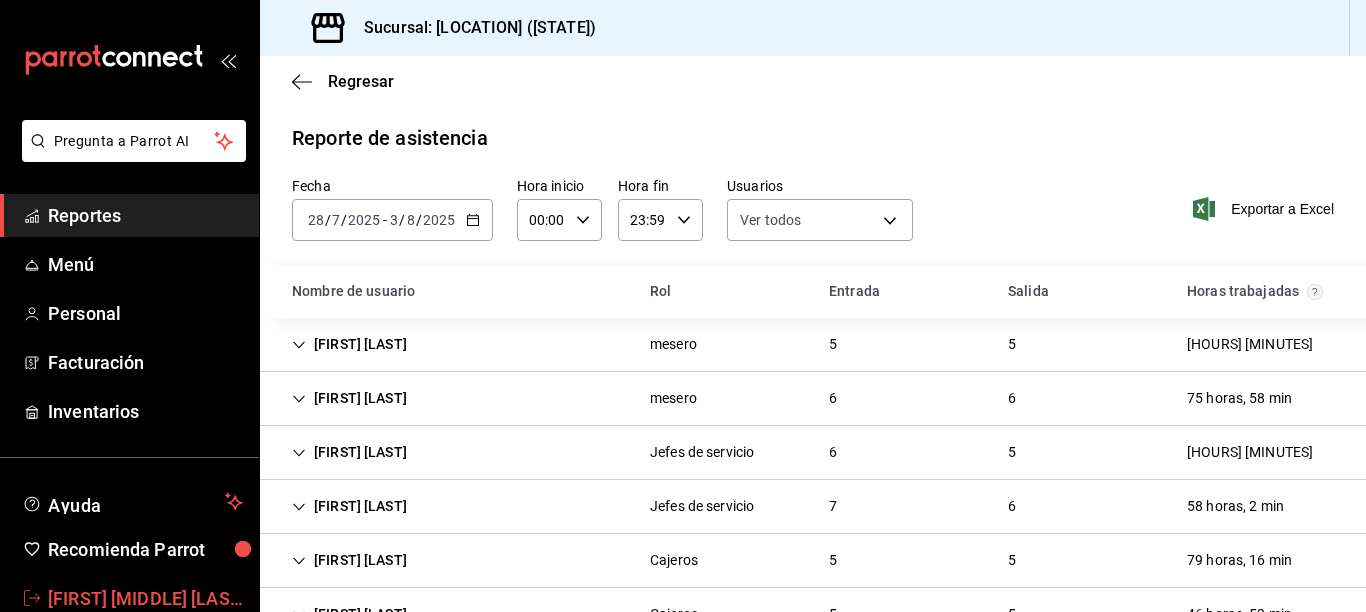 click on "[FIRST] [MIDDLE] [LAST]" at bounding box center [145, 598] 